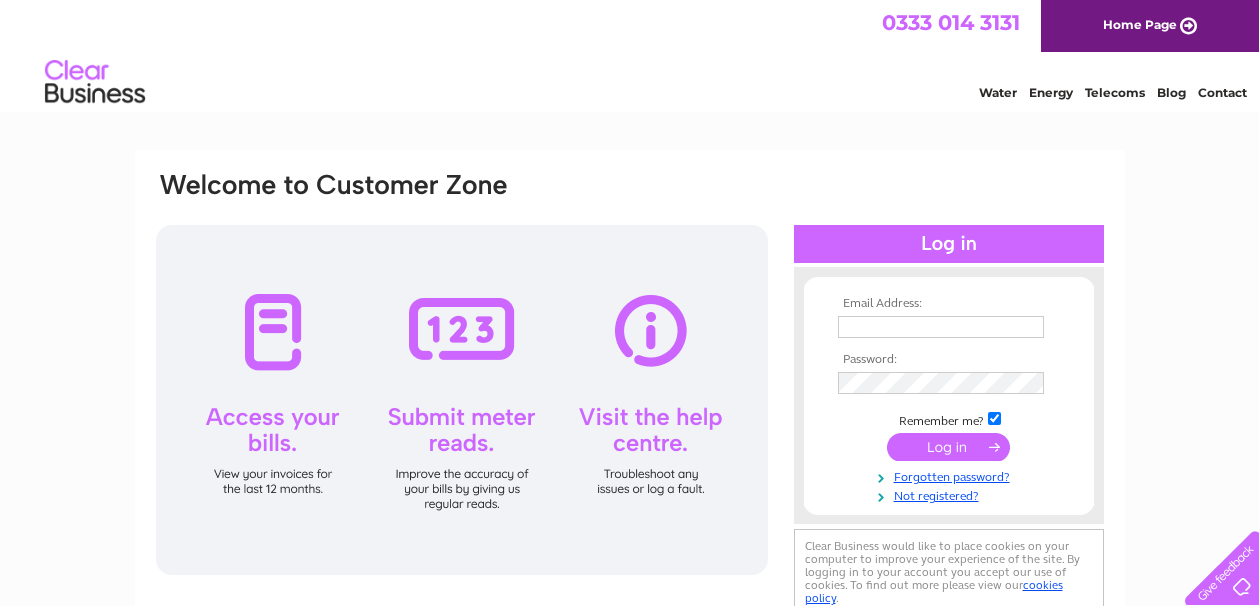 scroll, scrollTop: 0, scrollLeft: 0, axis: both 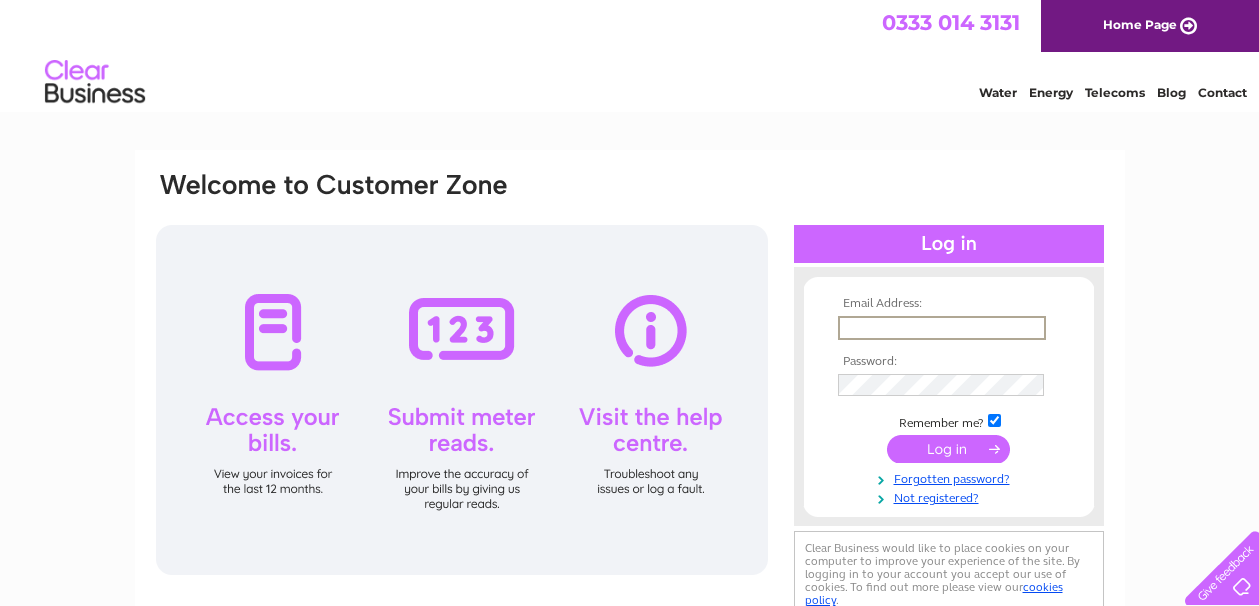 click at bounding box center (942, 328) 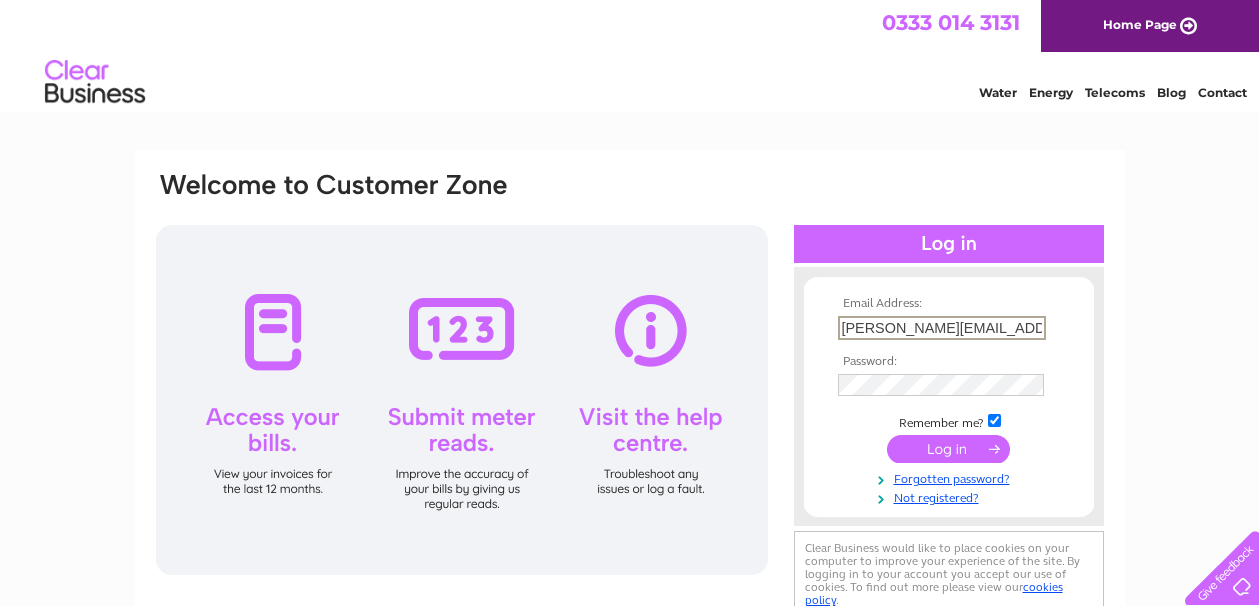type on "joyce@deltatooling.co.uk" 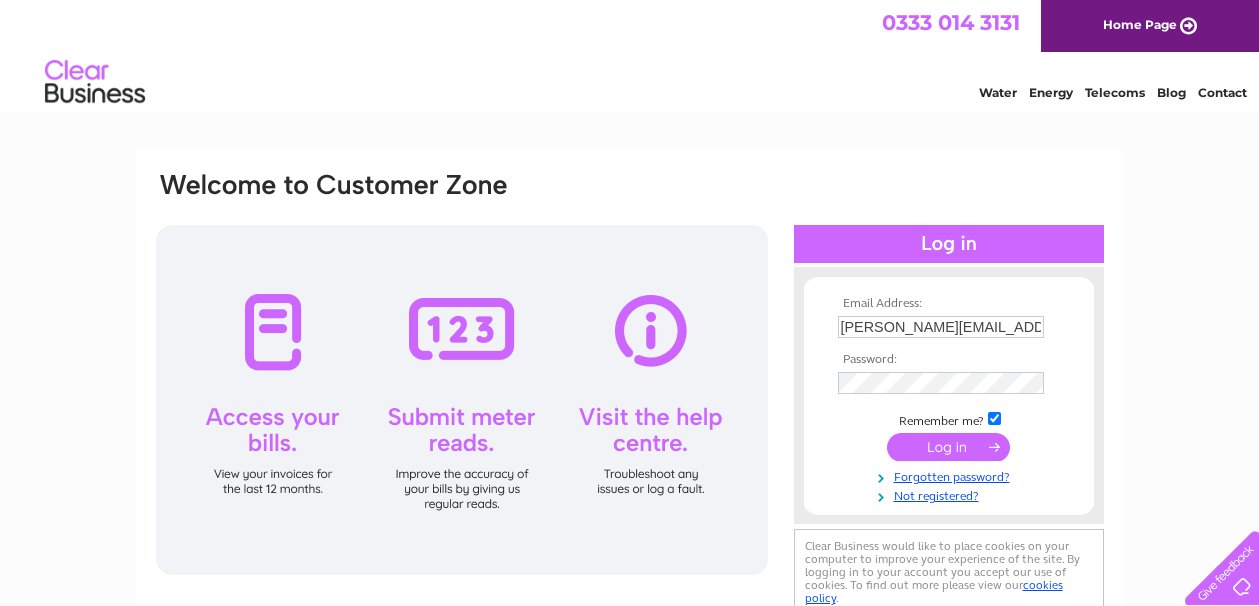 click at bounding box center (948, 447) 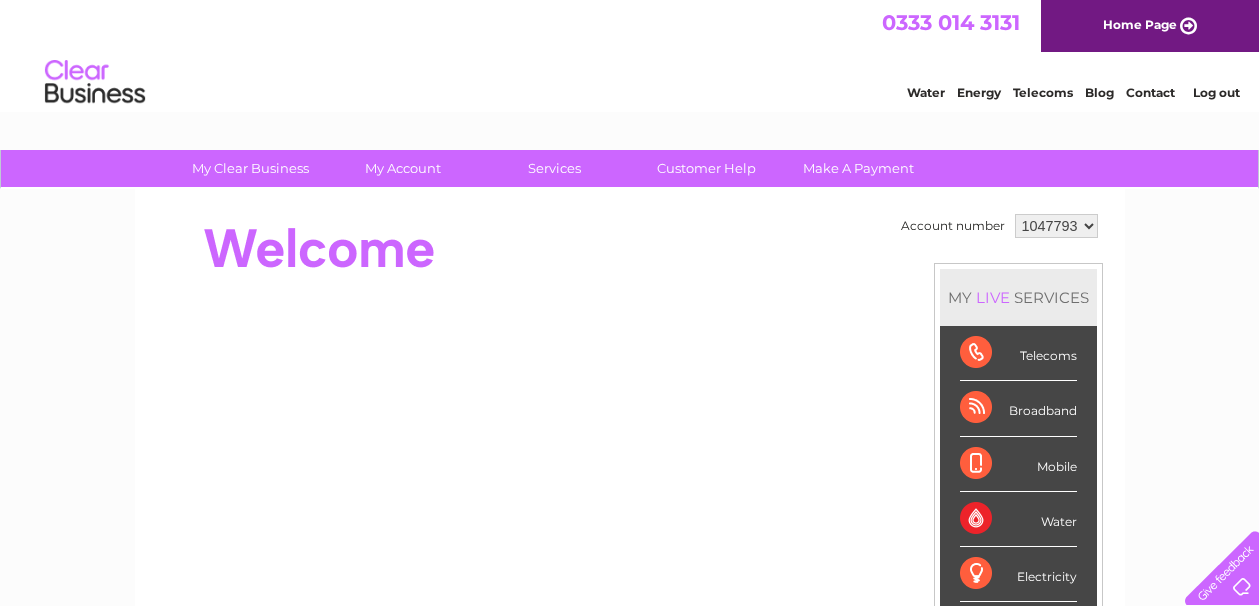 scroll, scrollTop: 0, scrollLeft: 0, axis: both 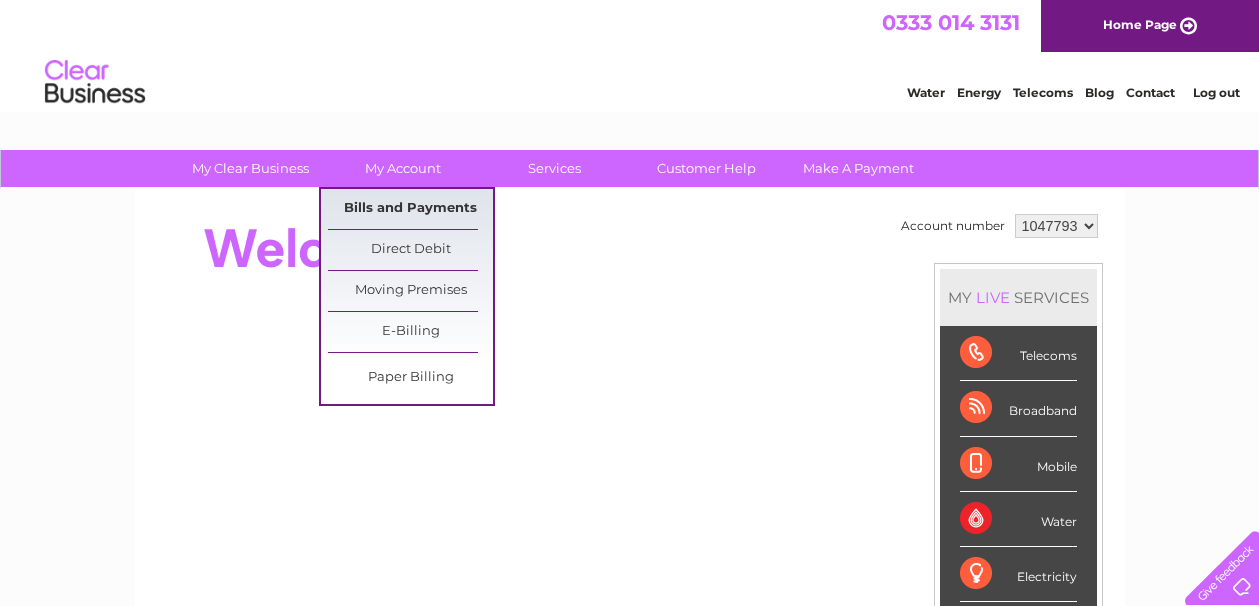 click on "Bills and Payments" at bounding box center [410, 209] 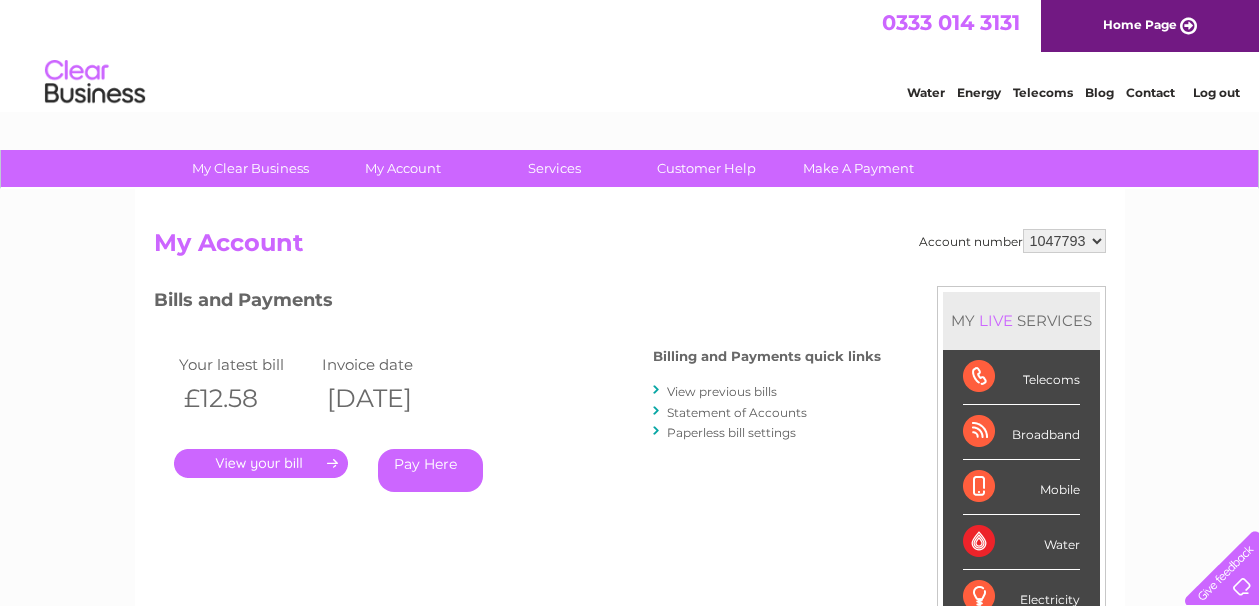 scroll, scrollTop: 0, scrollLeft: 0, axis: both 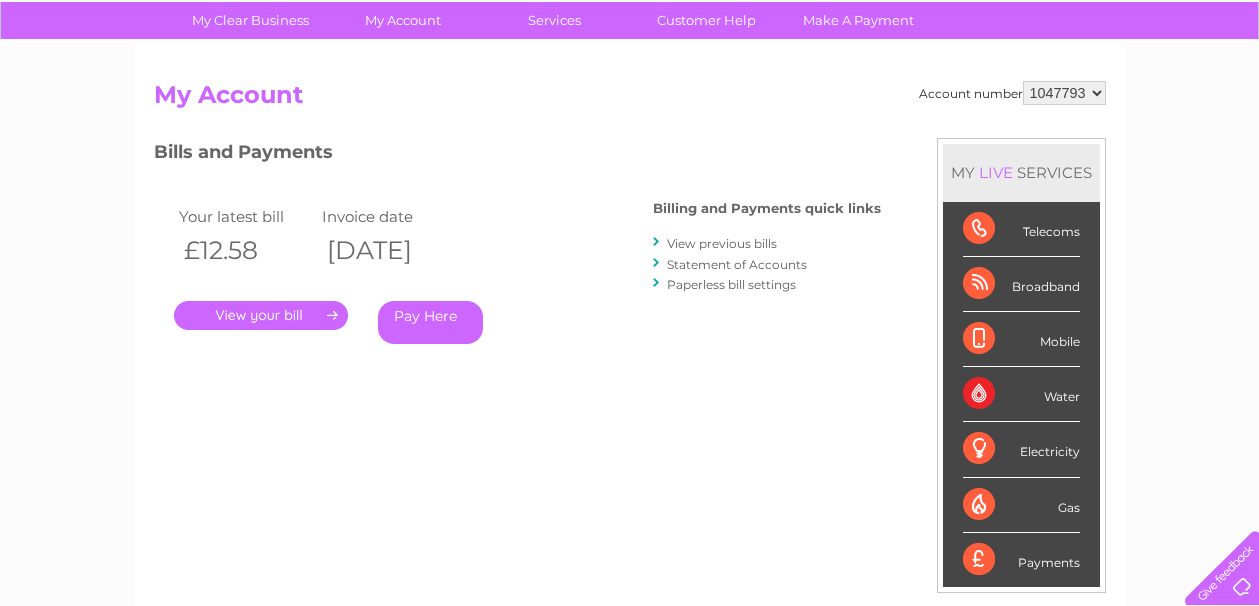 click on "." at bounding box center (261, 315) 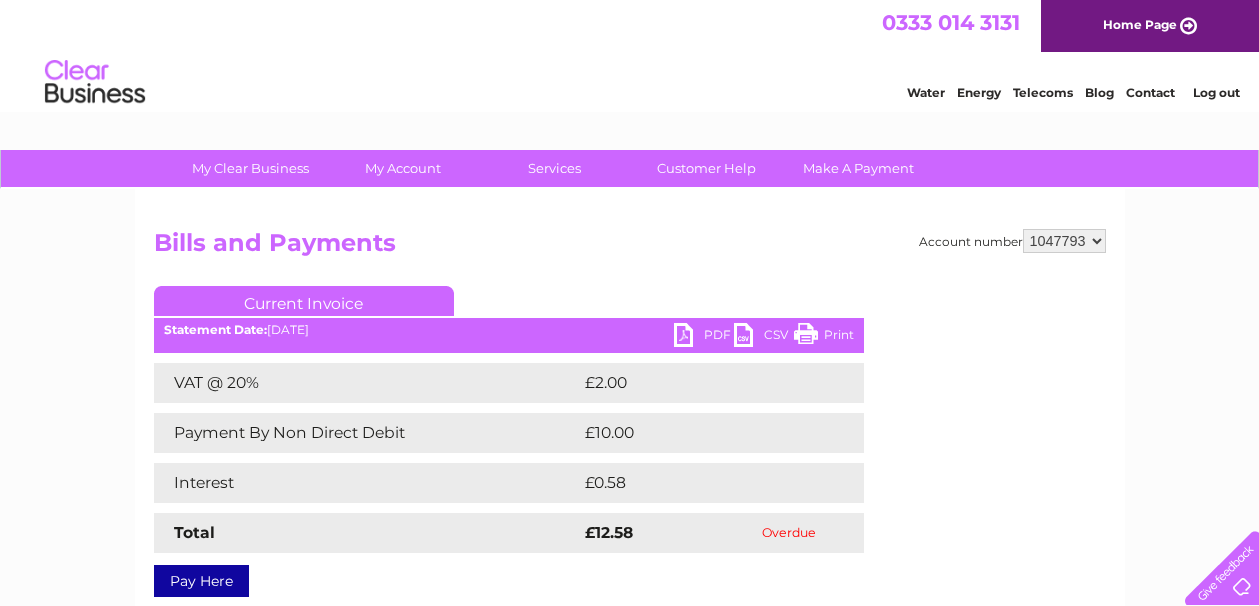 scroll, scrollTop: 0, scrollLeft: 0, axis: both 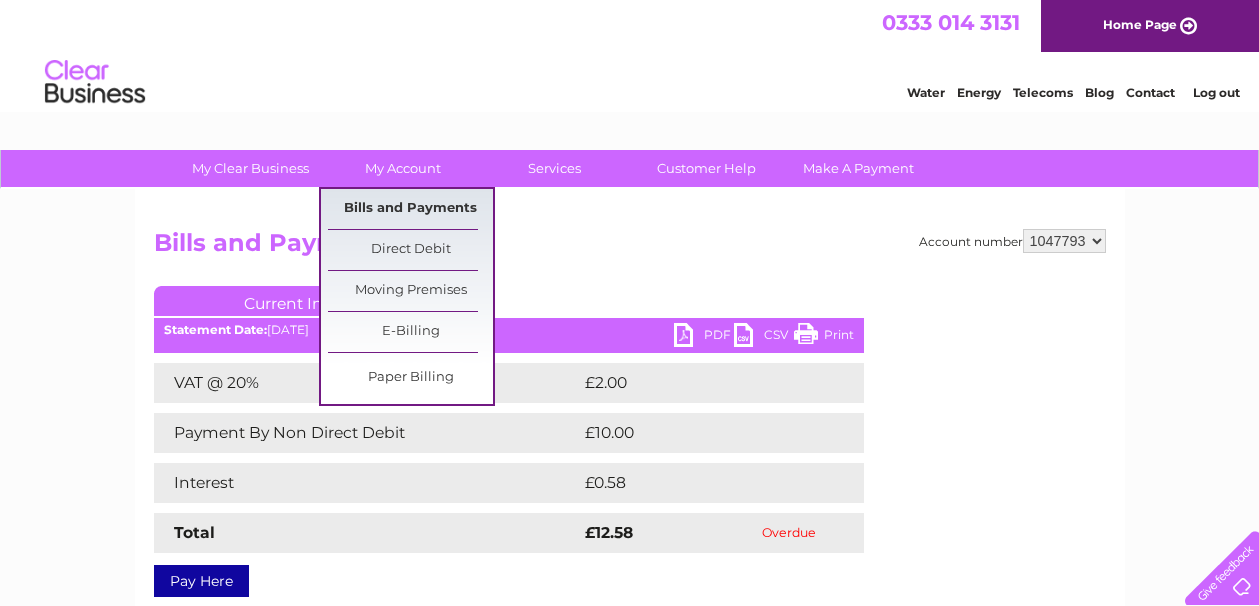 click on "Bills and Payments" at bounding box center (410, 209) 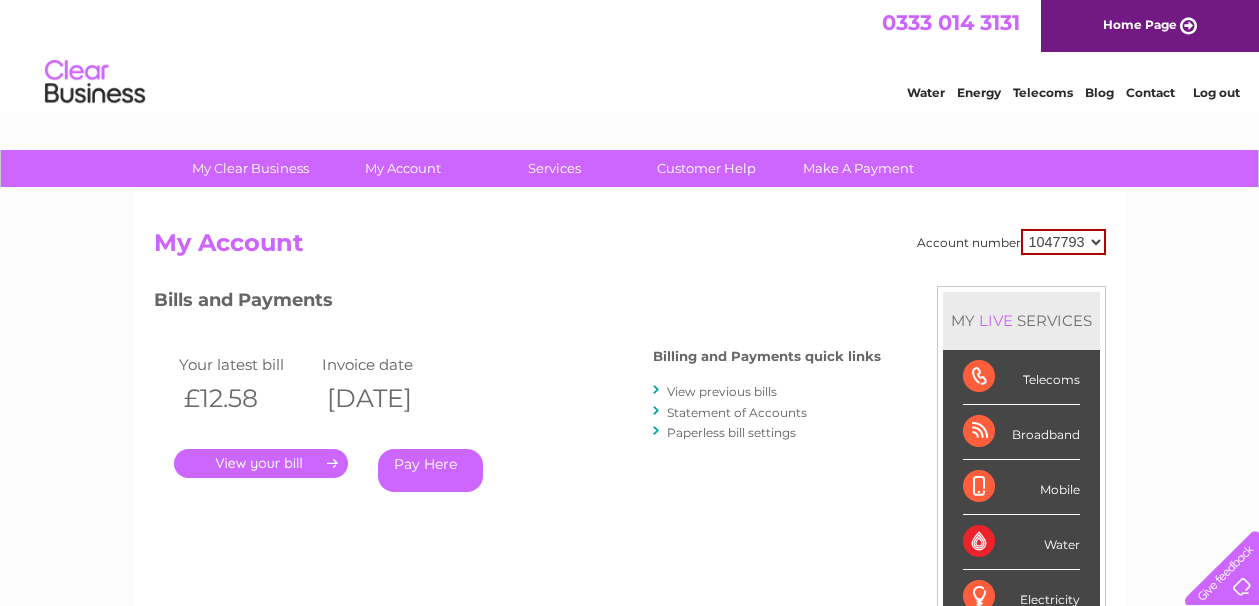 scroll, scrollTop: 0, scrollLeft: 0, axis: both 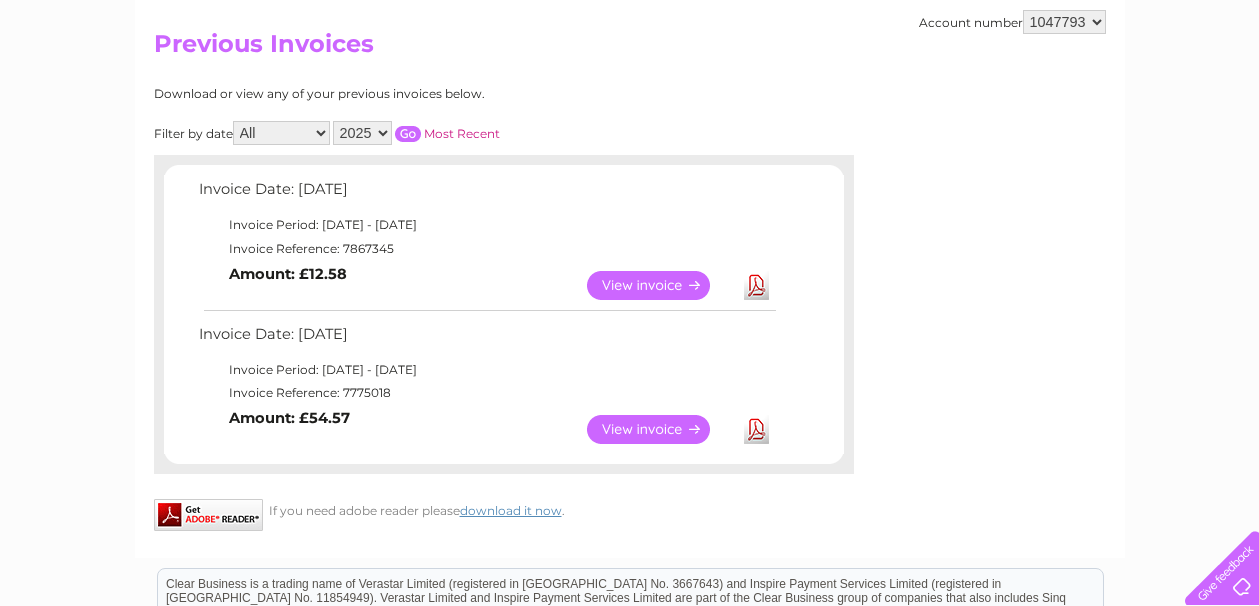 click on "View" at bounding box center [660, 429] 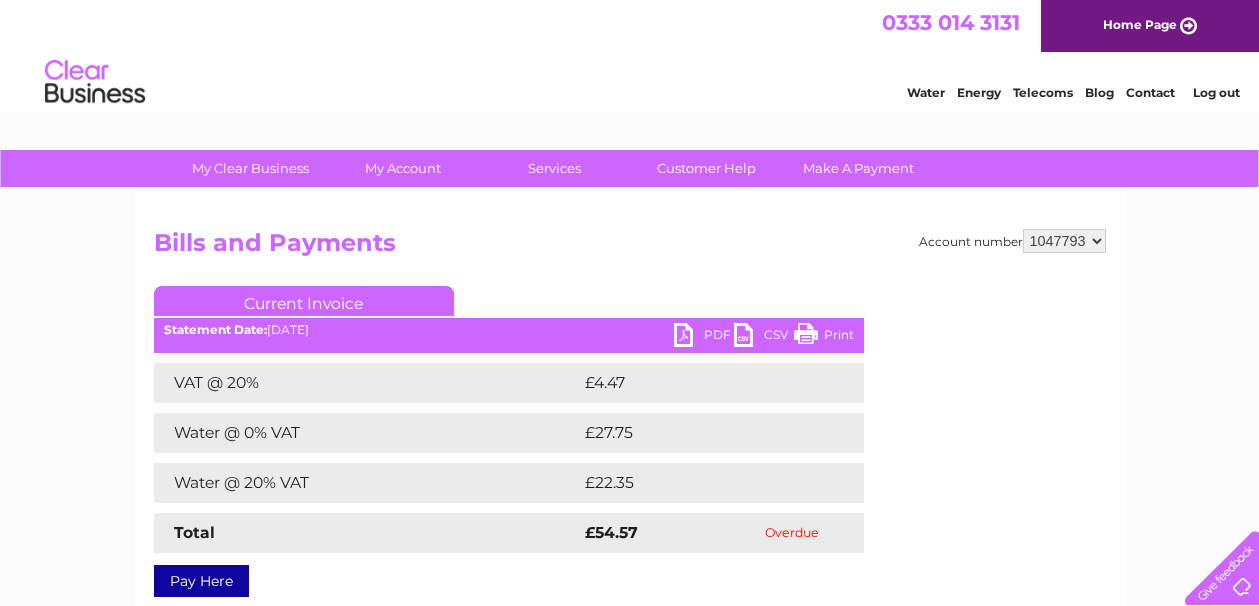 scroll, scrollTop: 0, scrollLeft: 0, axis: both 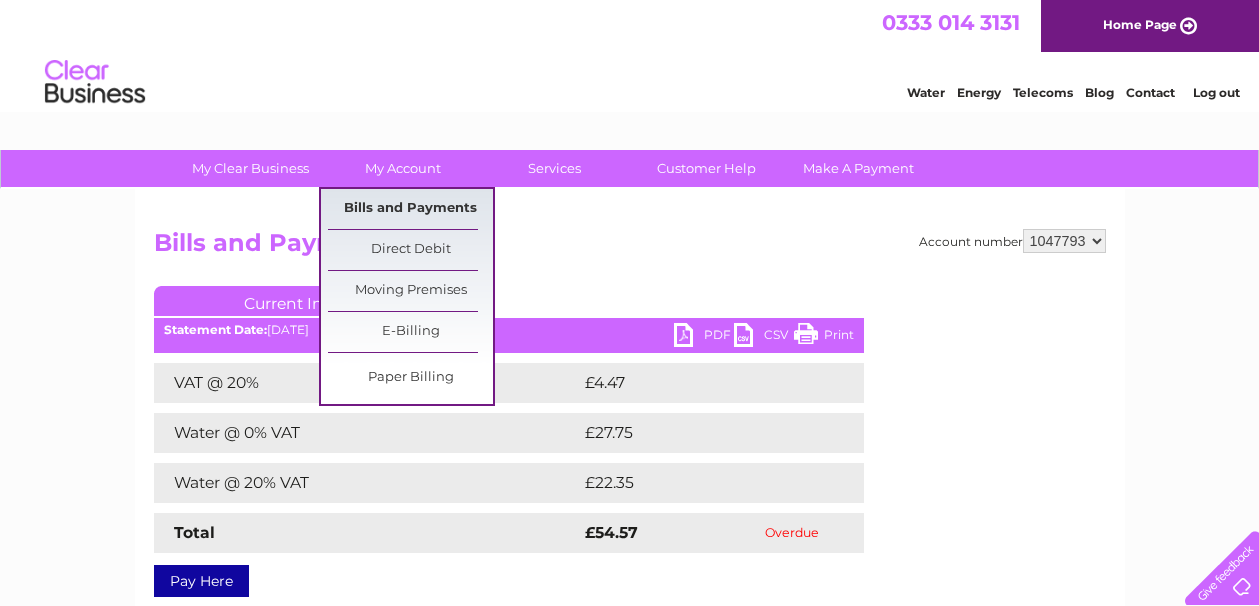 click on "Bills and Payments" at bounding box center (410, 209) 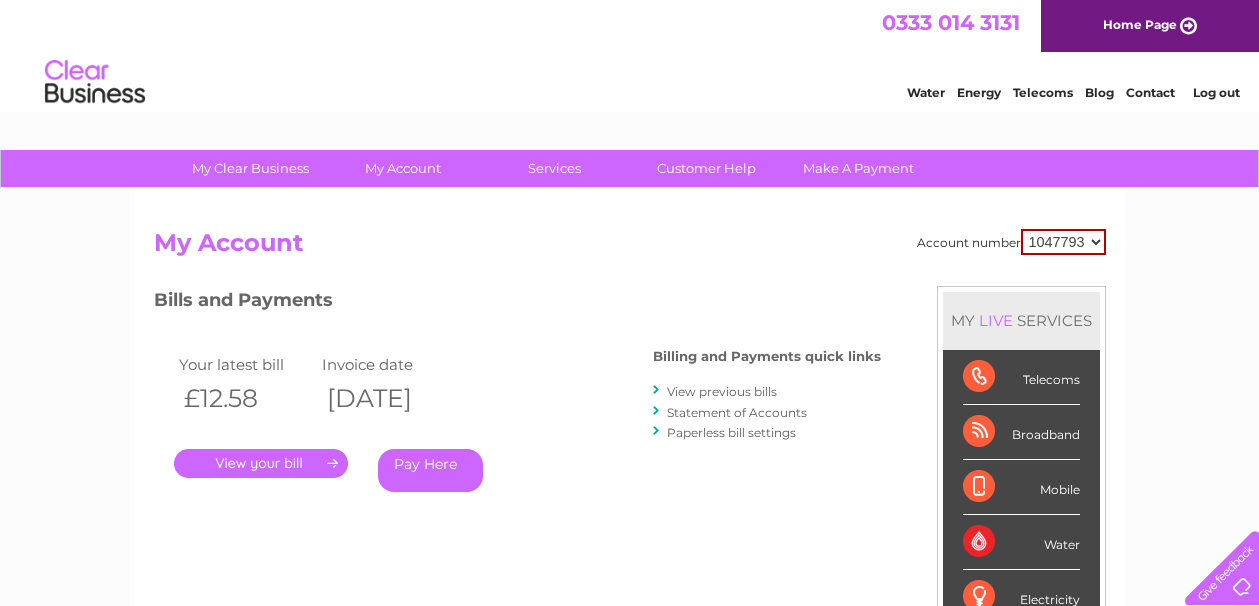 scroll, scrollTop: 0, scrollLeft: 0, axis: both 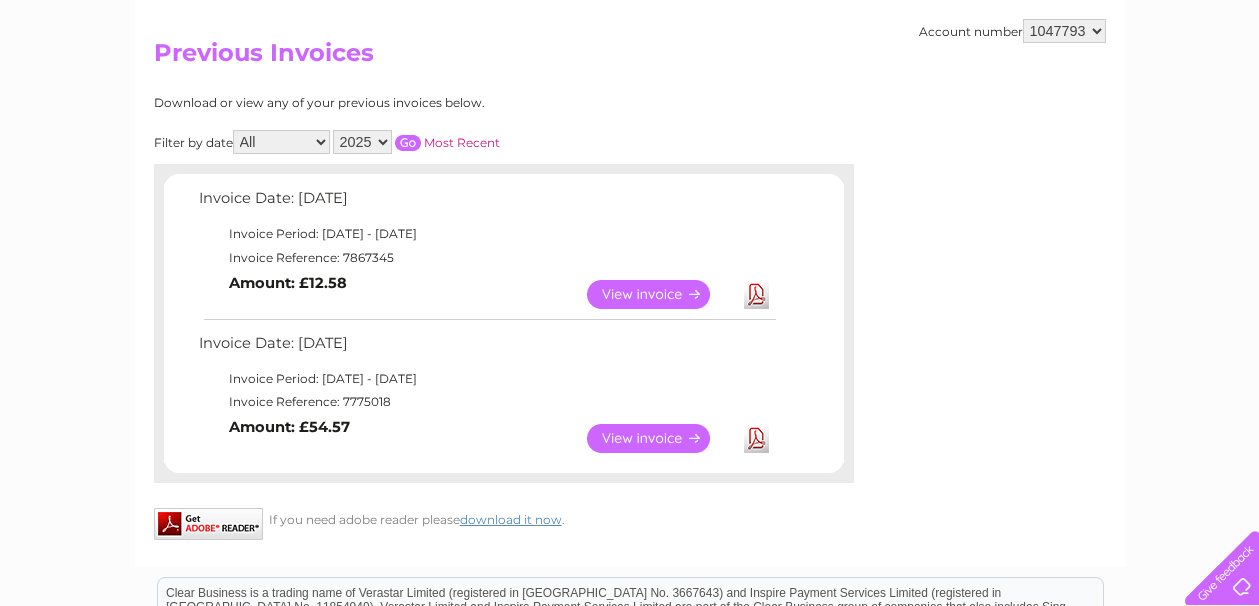 click at bounding box center (408, 143) 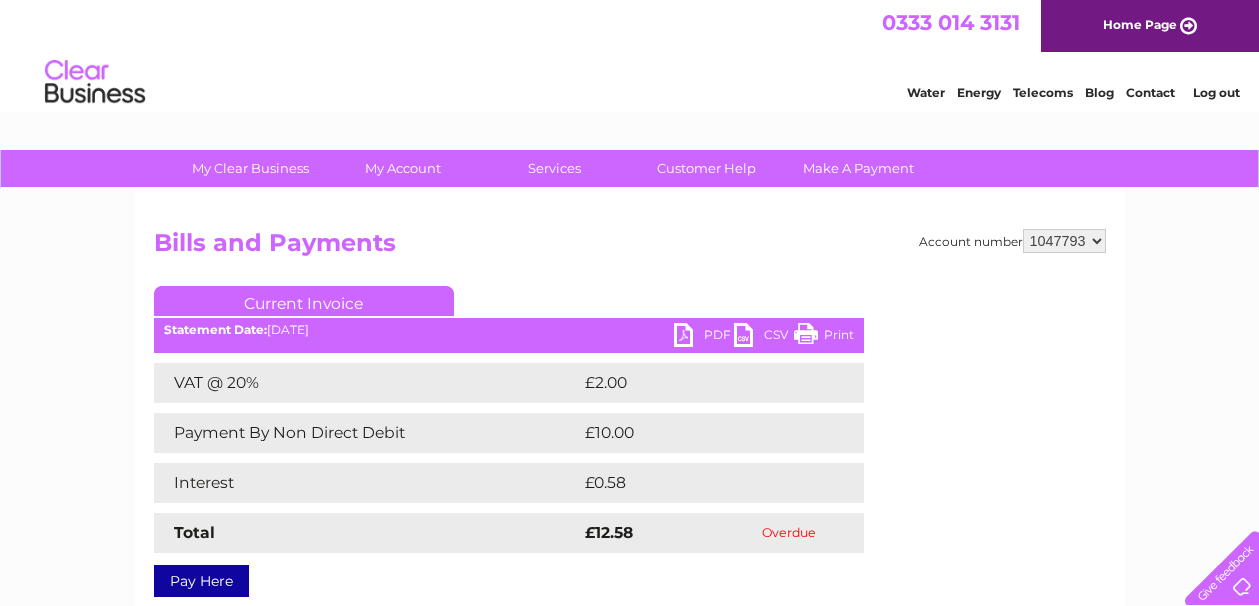 scroll, scrollTop: 0, scrollLeft: 0, axis: both 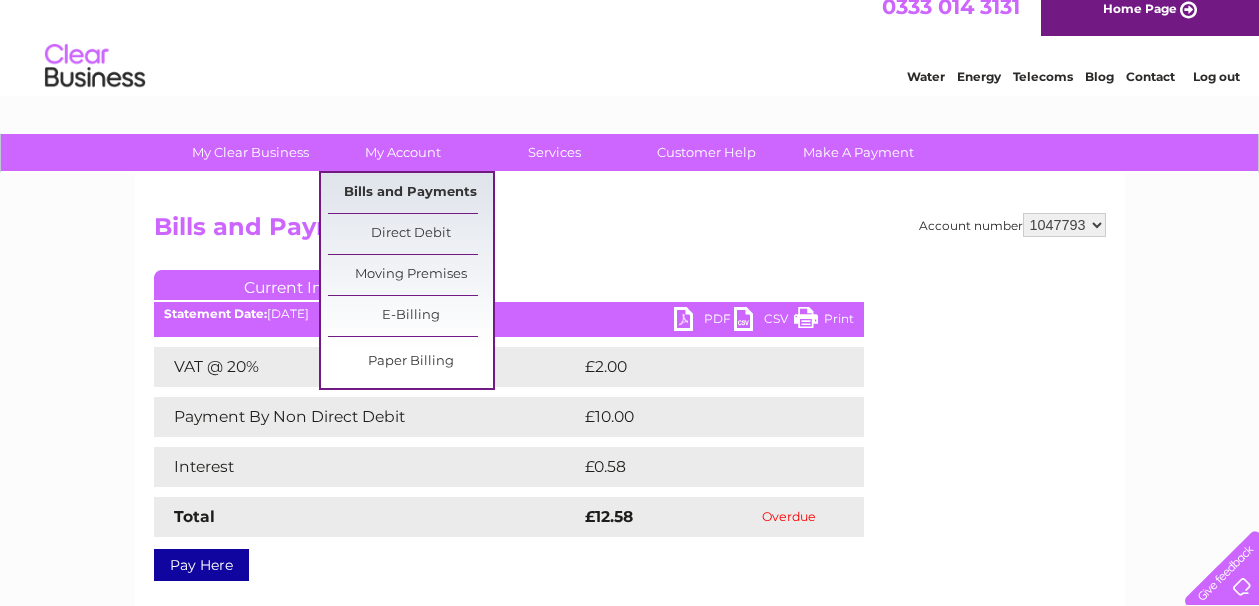 click on "Bills and Payments" at bounding box center (410, 193) 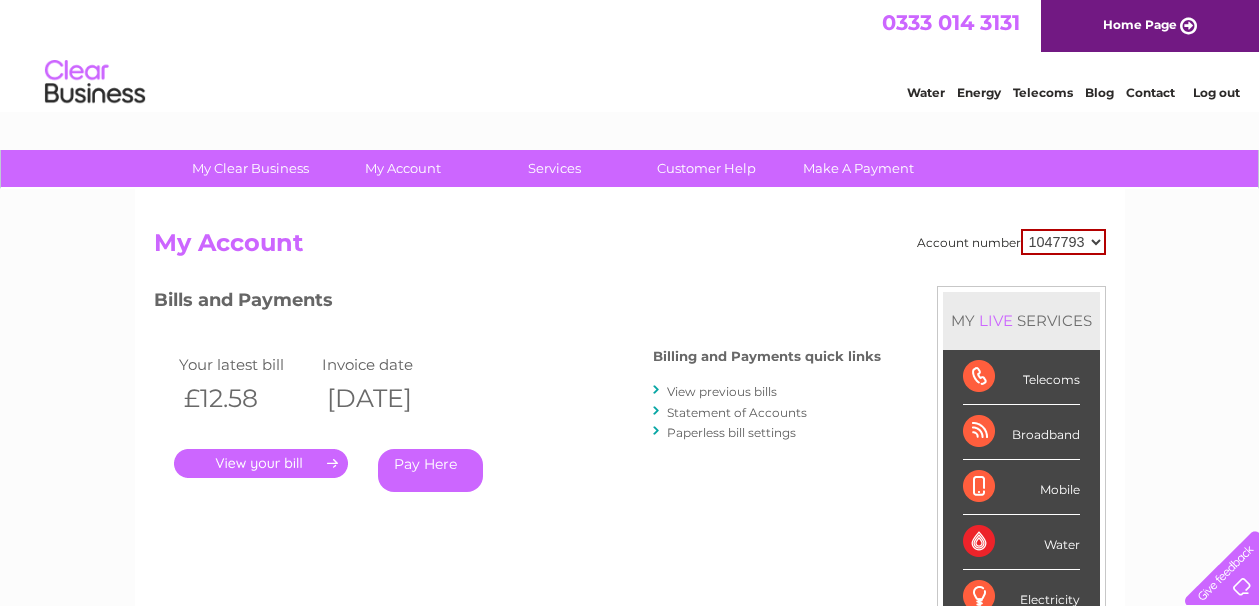 scroll, scrollTop: 0, scrollLeft: 0, axis: both 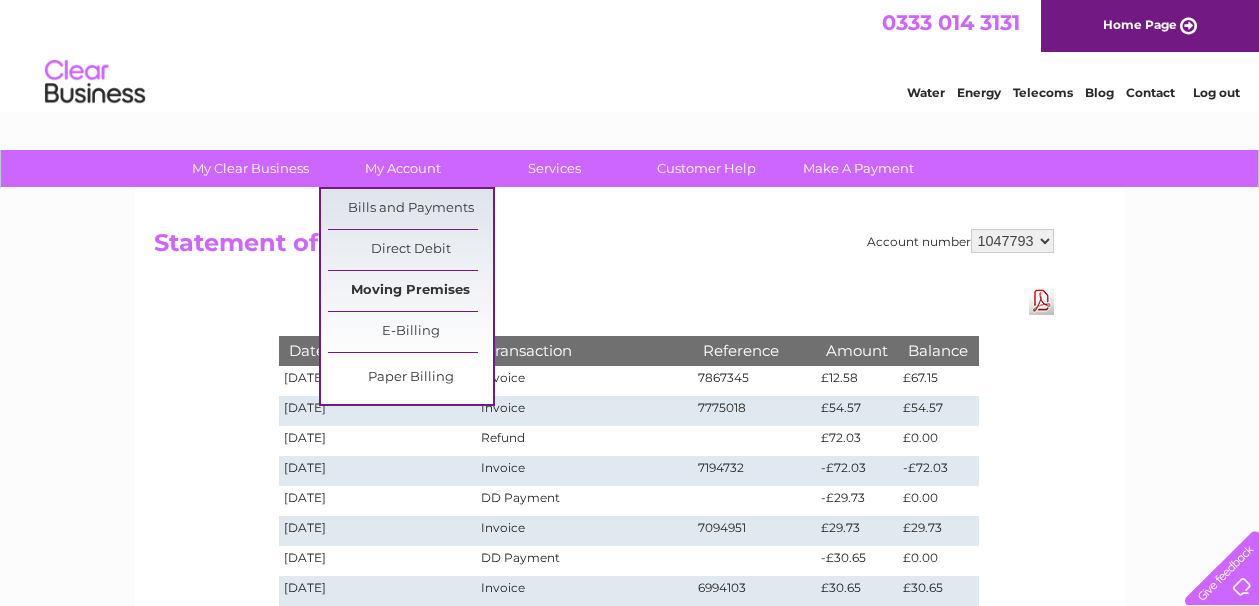 click on "Moving Premises" at bounding box center (410, 291) 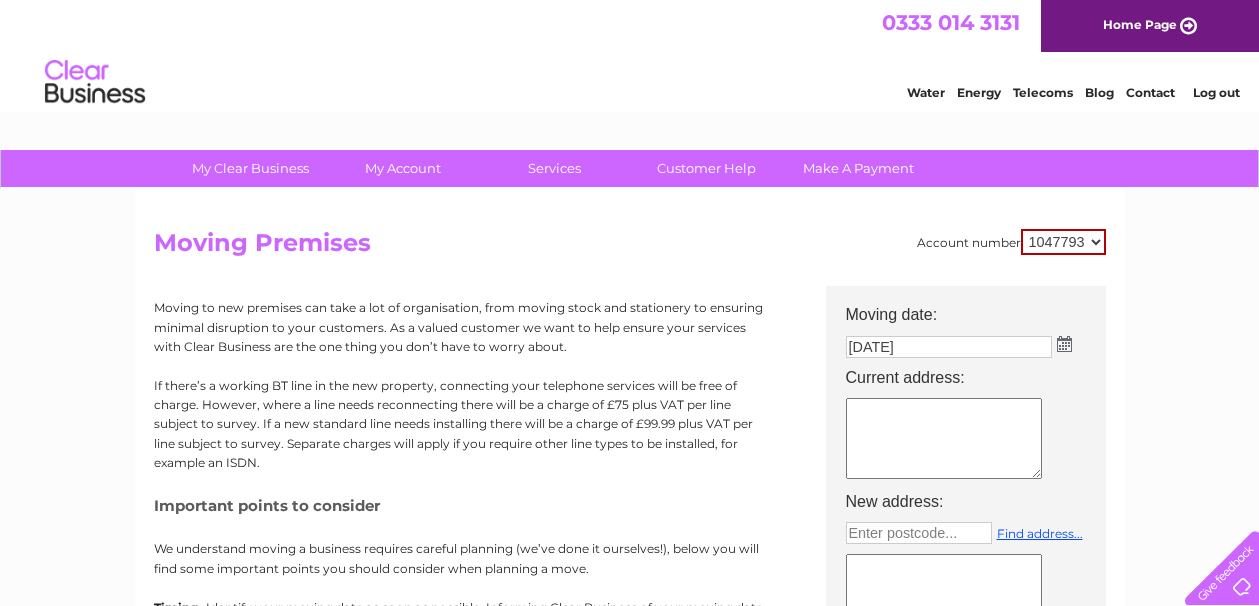 scroll, scrollTop: 0, scrollLeft: 0, axis: both 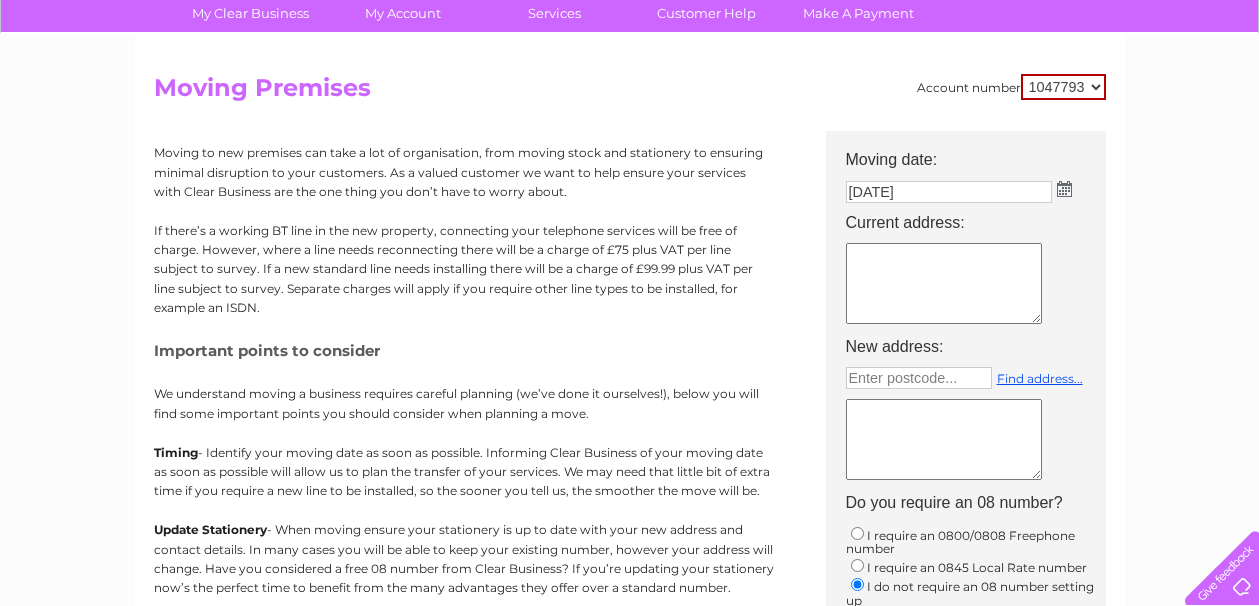 click on "1047793" at bounding box center [1063, 87] 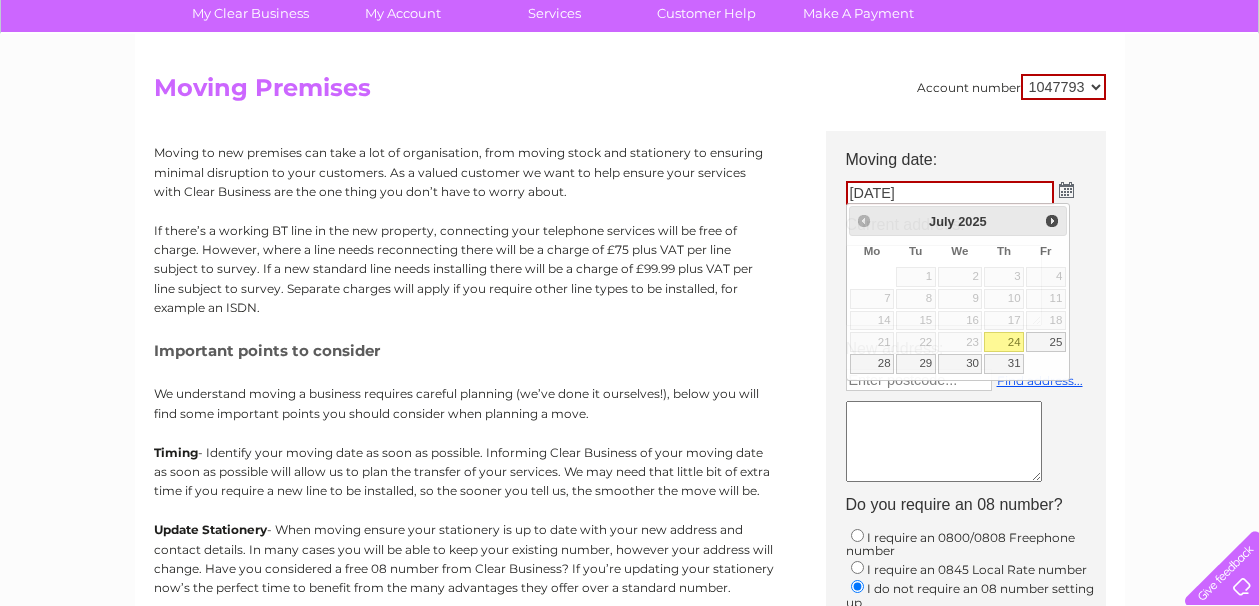click on "My Clear Business
Login Details
My Details
My Preferences
Link Account
My Account
Bills and Payments   Direct Debit   Moving Premises" at bounding box center (629, 581) 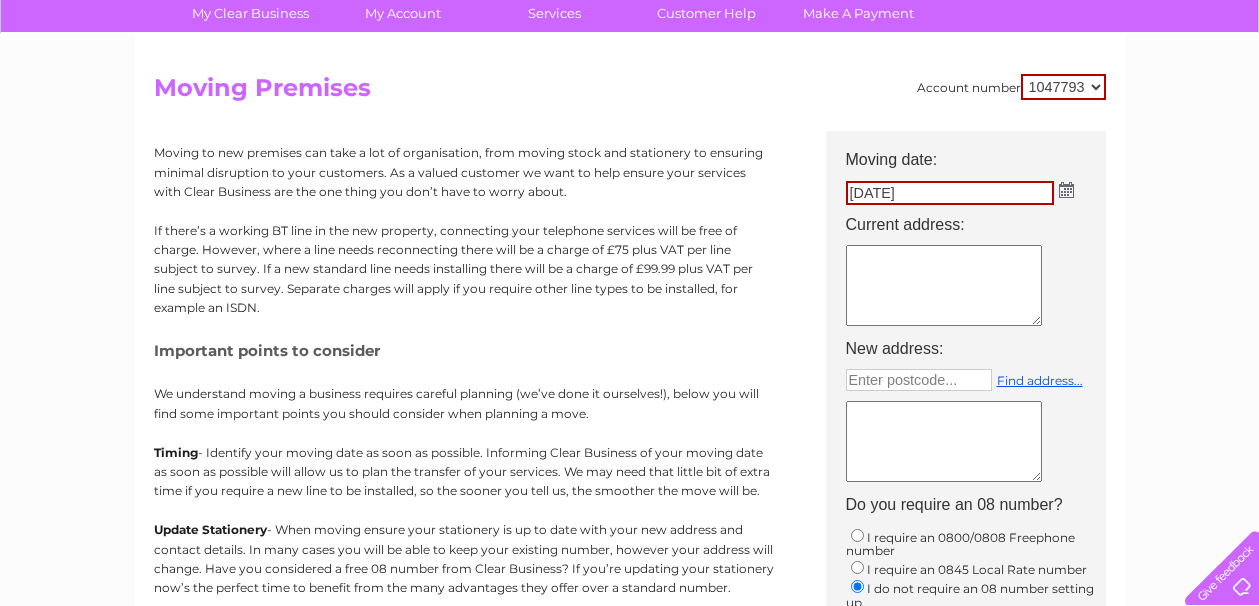 scroll, scrollTop: 150, scrollLeft: 0, axis: vertical 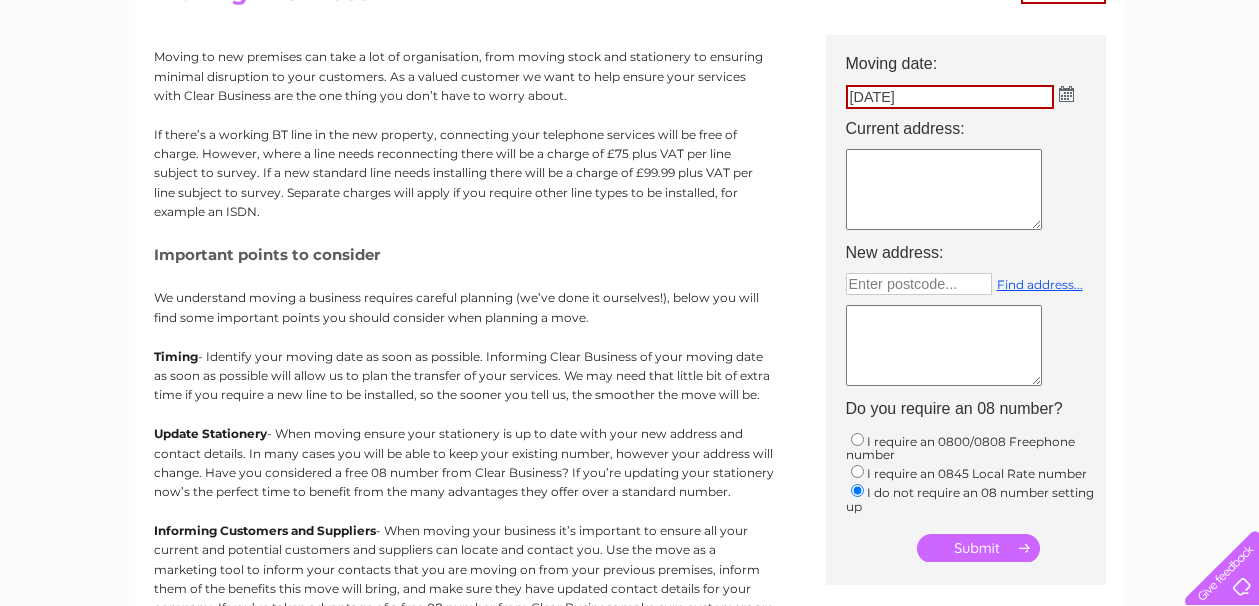 click at bounding box center (944, 189) 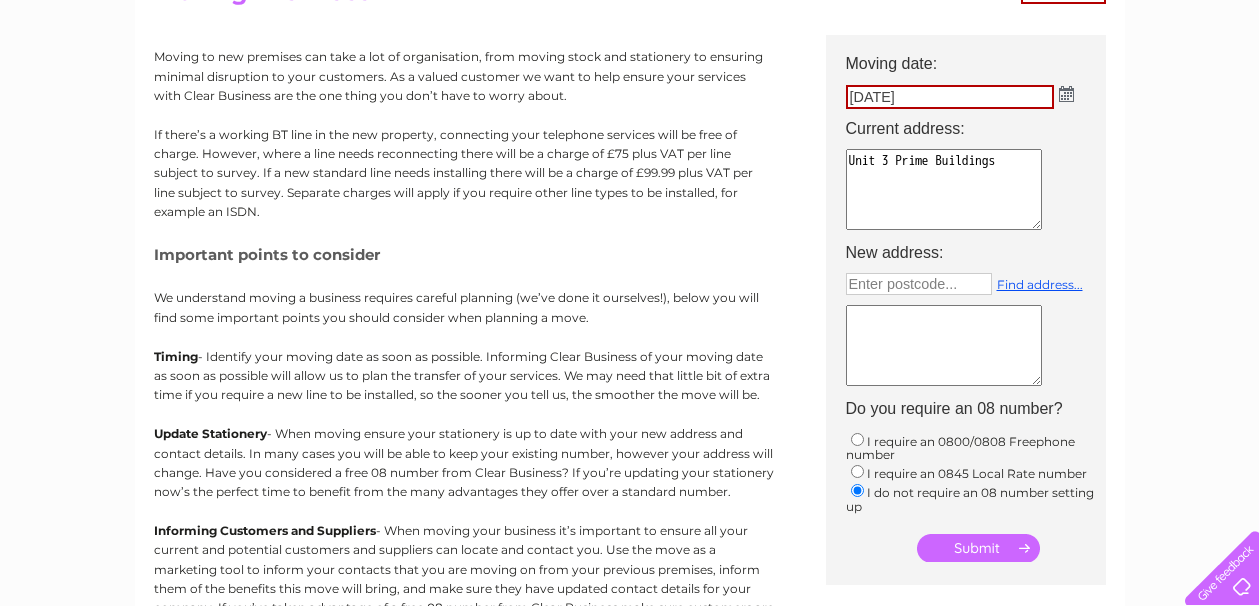 type on "Unit 3 Prime Buildings" 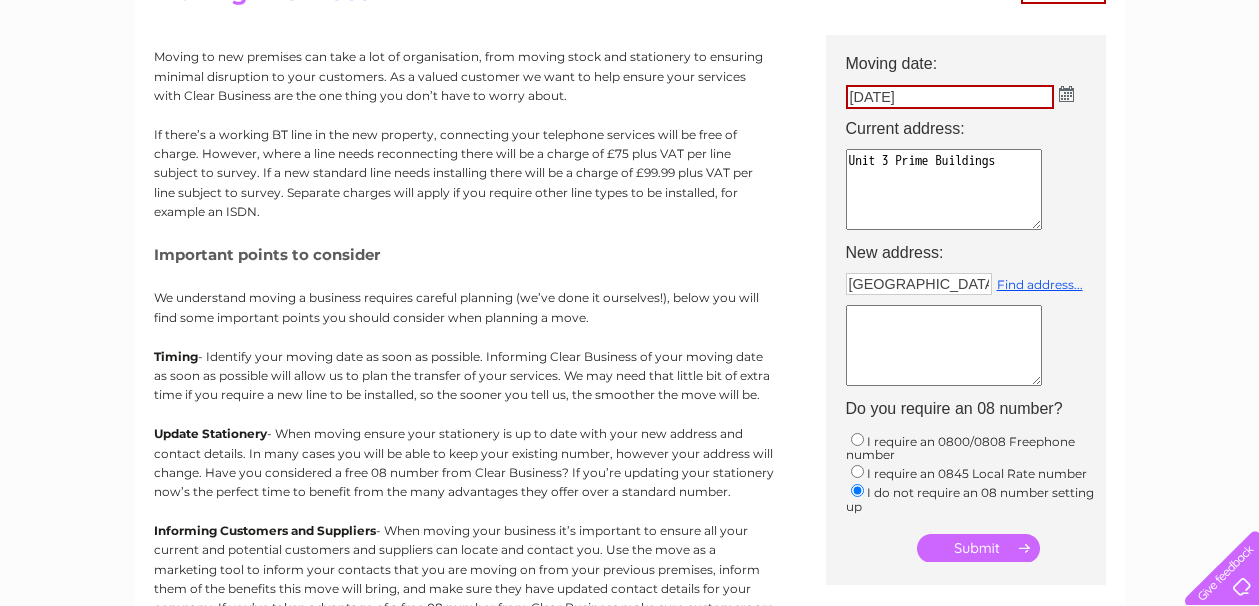 type on "Daux Road" 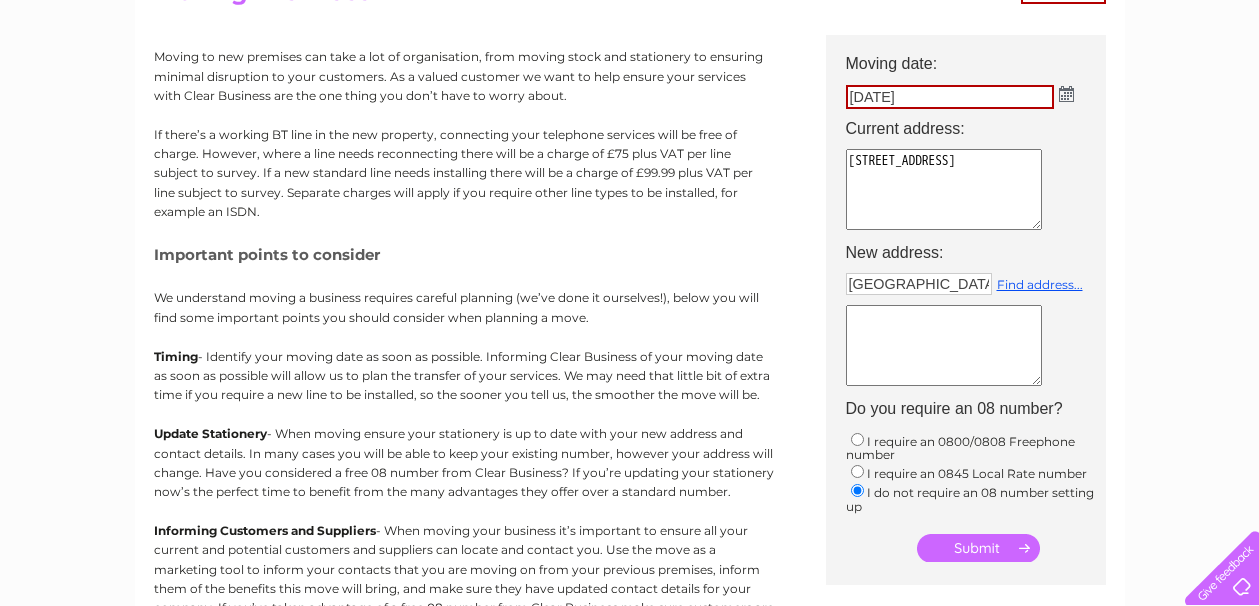 type on "Unit 3 Prime Buildings
Daux Road
Billingshurst
West Sussex
RH14 9SJ" 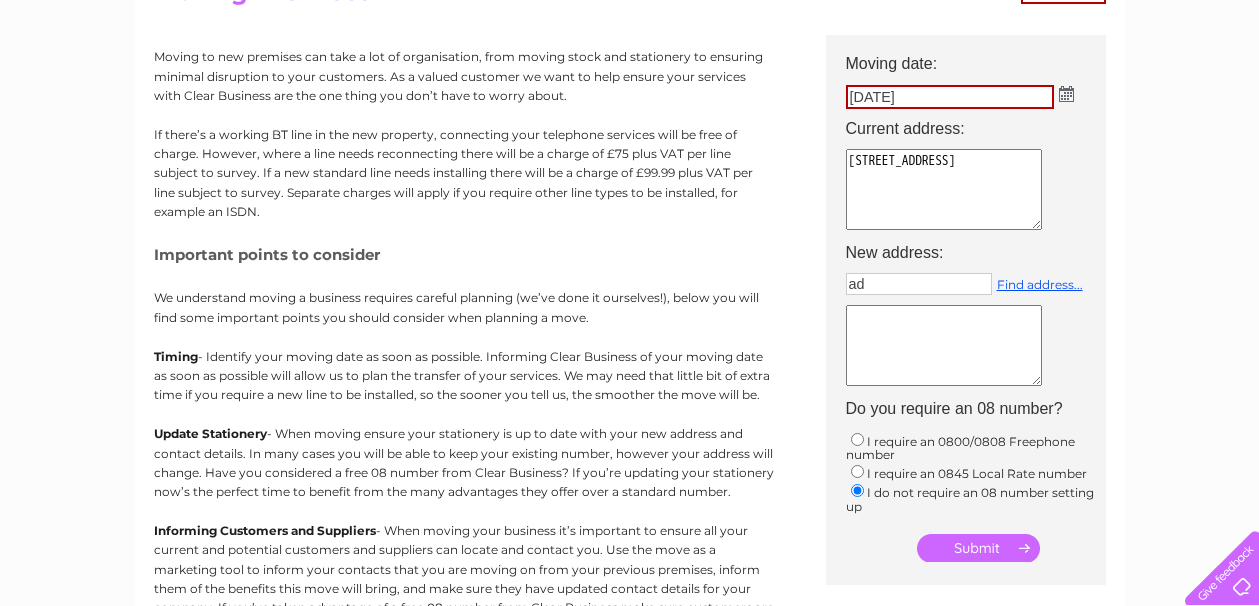 type on "d" 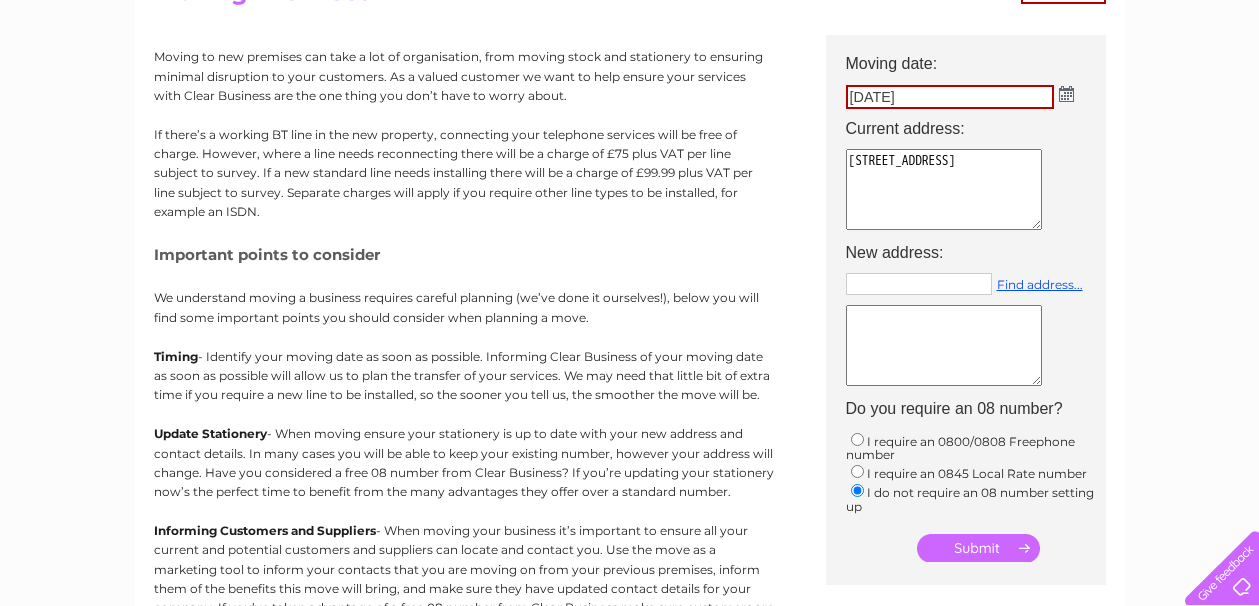 type on "Enter postcode..." 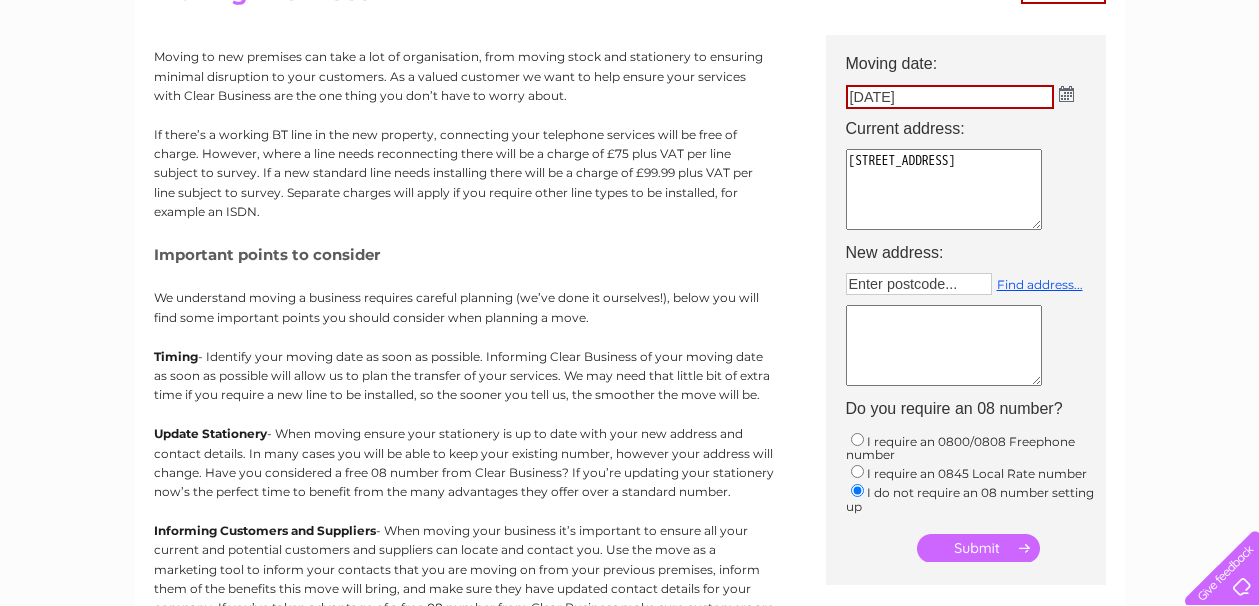 click at bounding box center [1066, 94] 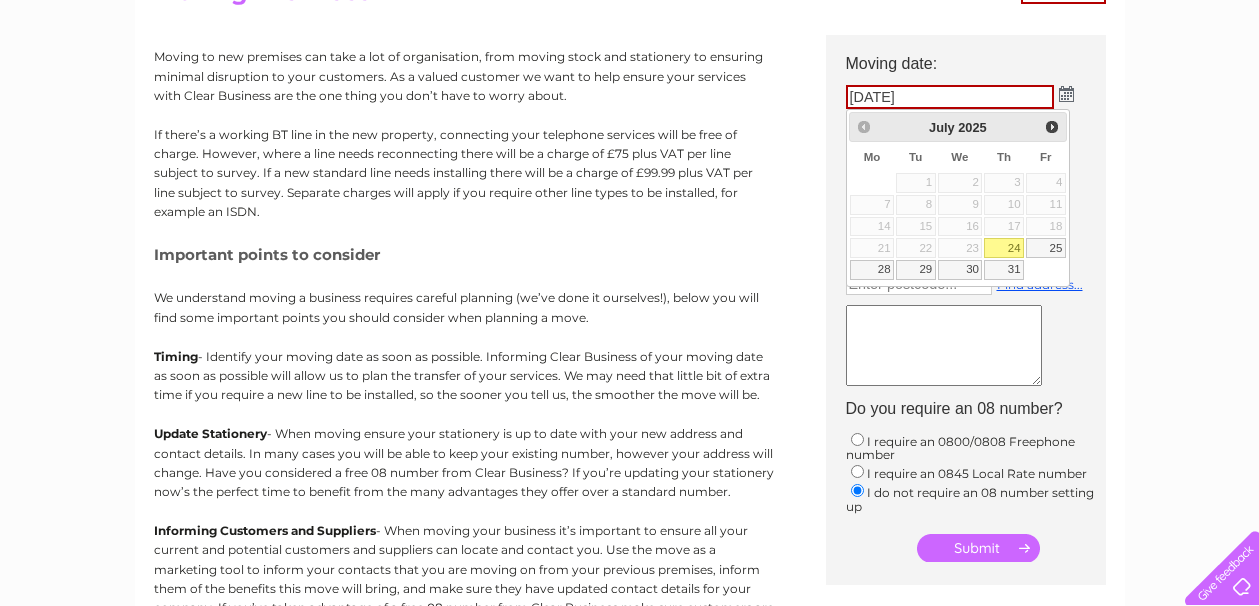 click on "Prev Next July   2025" at bounding box center [958, 127] 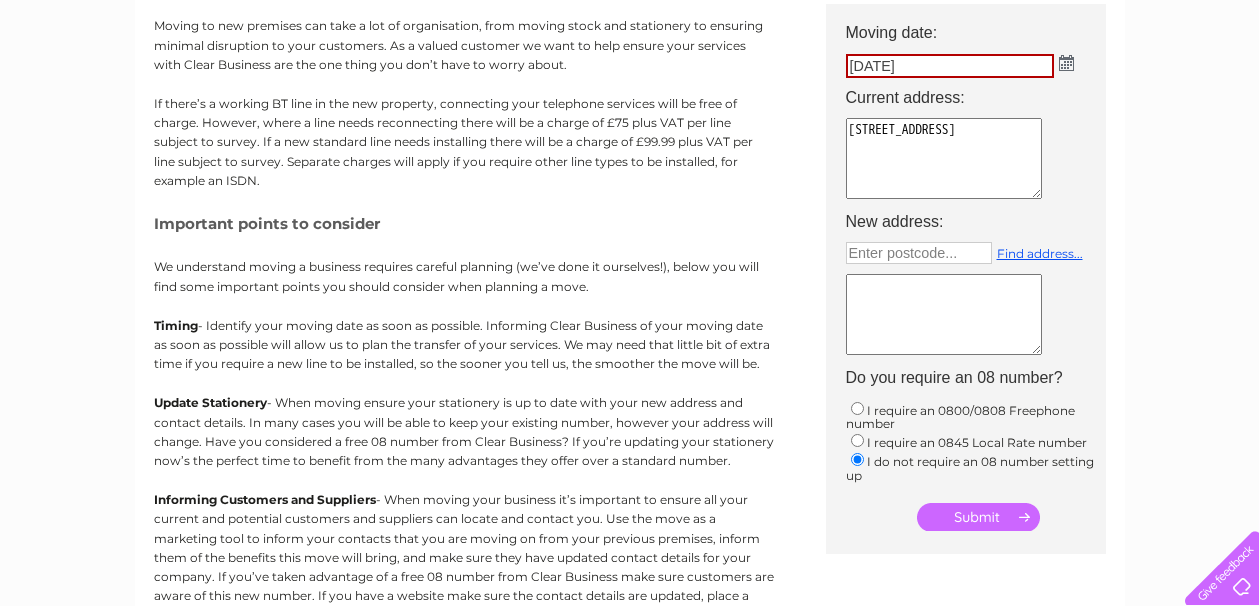 scroll, scrollTop: 277, scrollLeft: 0, axis: vertical 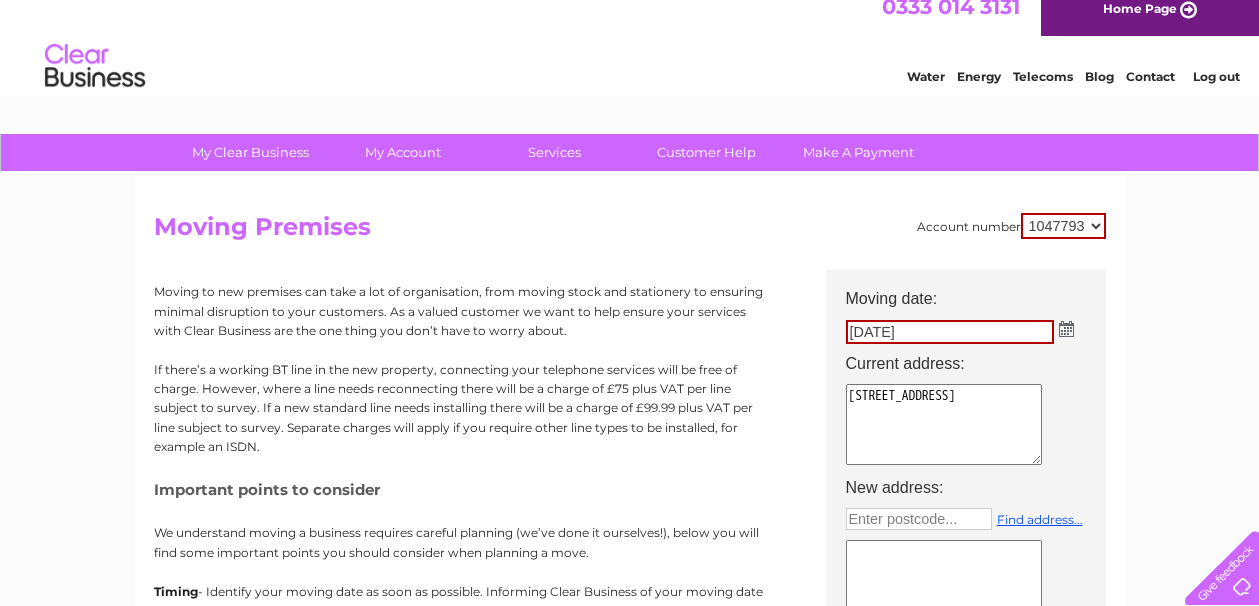 click on "Water" at bounding box center [926, 76] 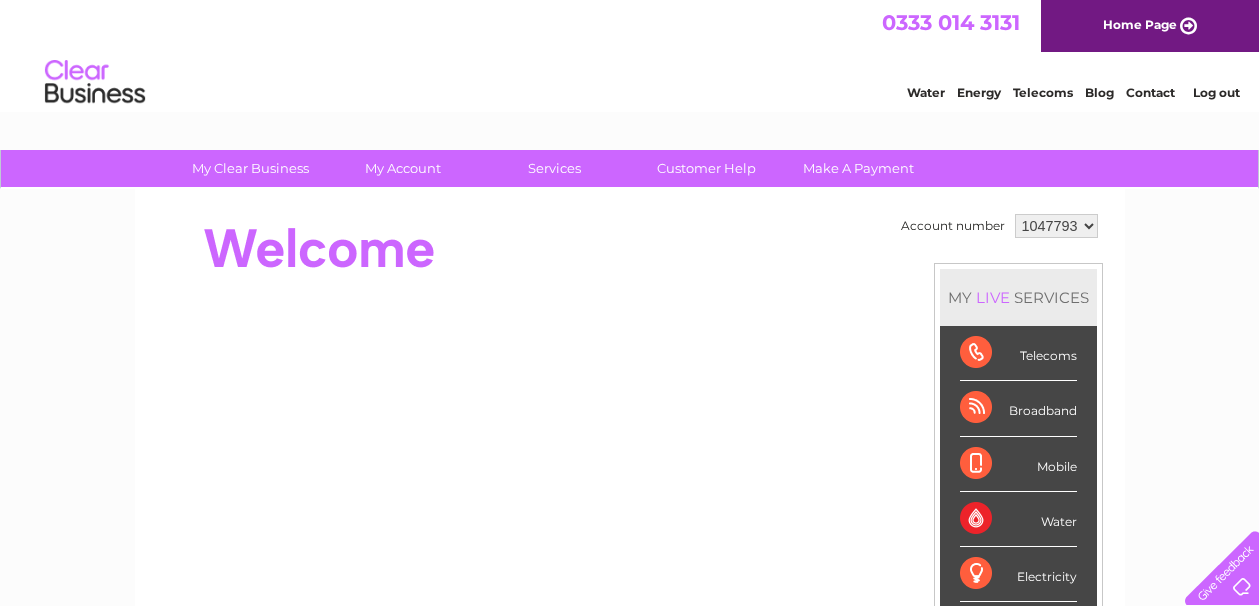 scroll, scrollTop: 0, scrollLeft: 0, axis: both 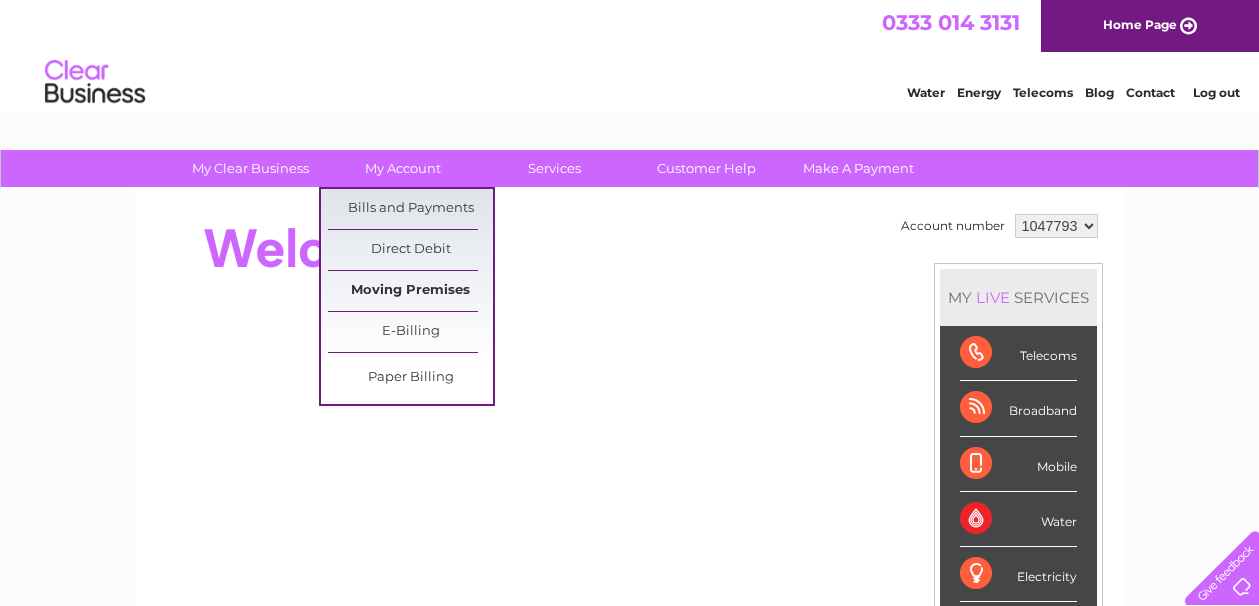 click on "Moving Premises" at bounding box center (410, 291) 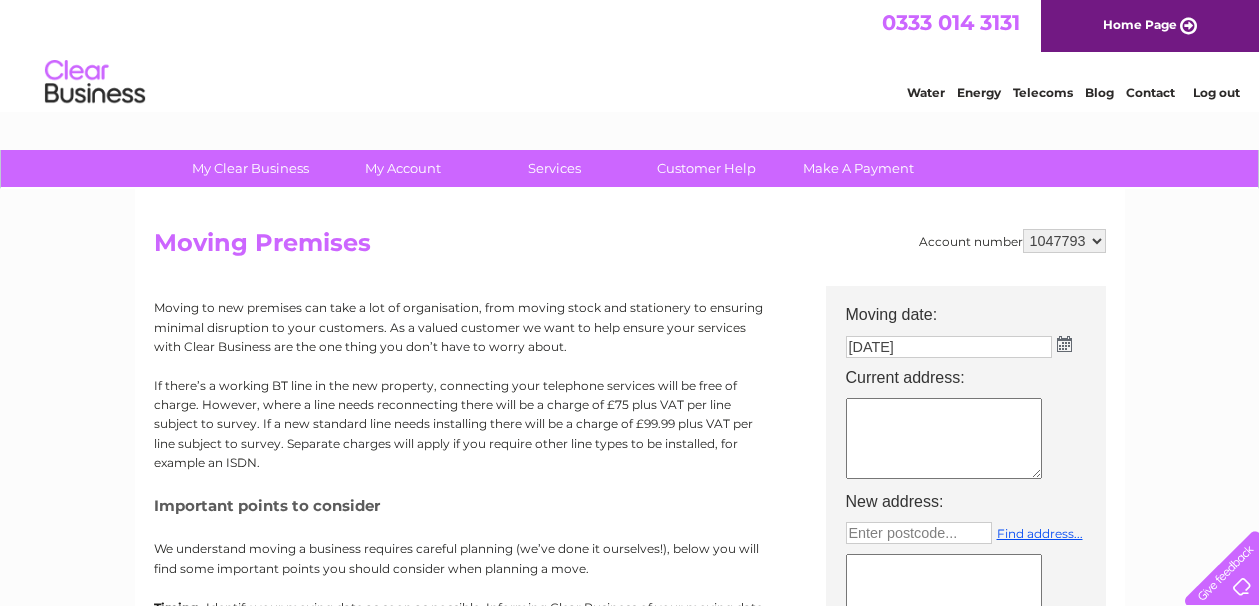 scroll, scrollTop: 0, scrollLeft: 0, axis: both 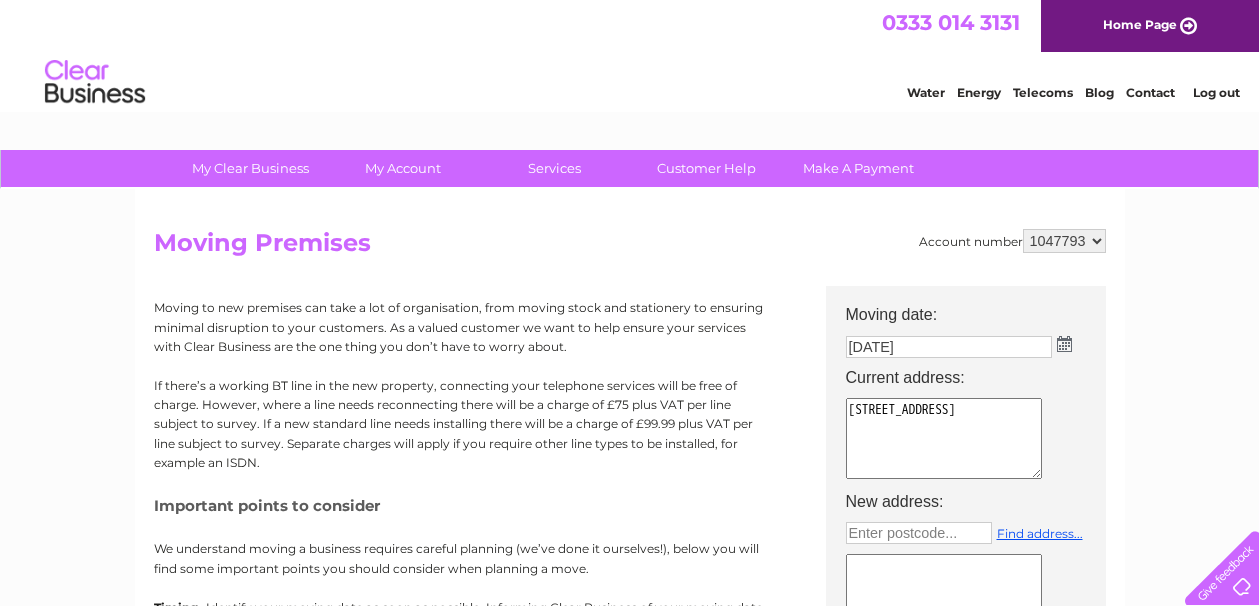 click on "[STREET_ADDRESS]" at bounding box center [944, 438] 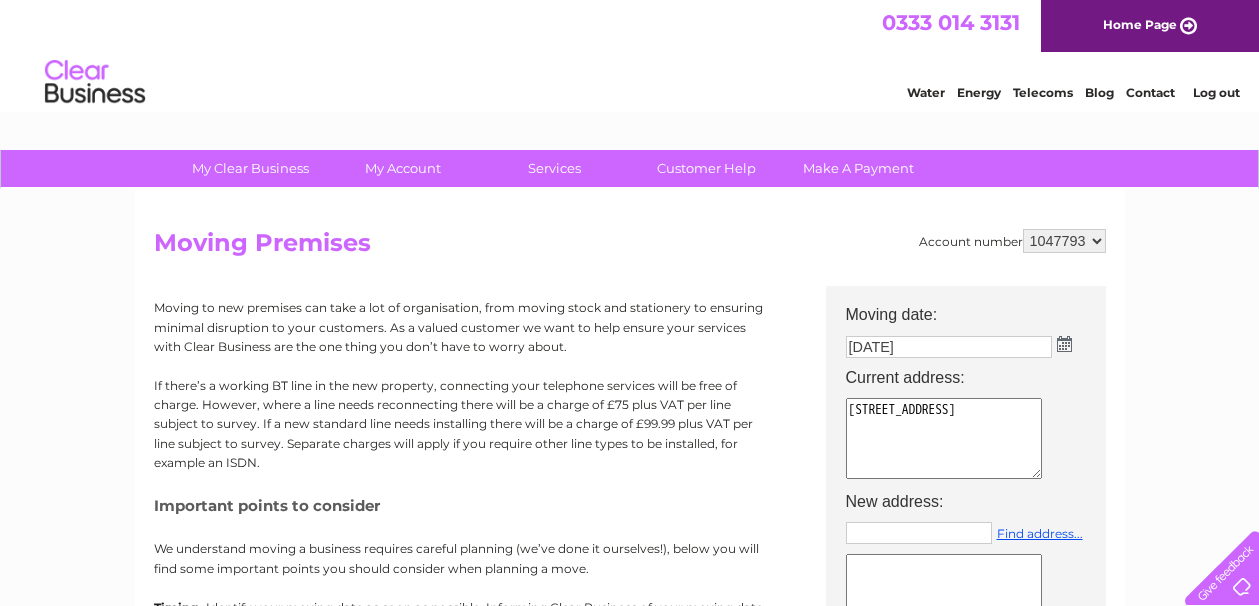 click at bounding box center (919, 533) 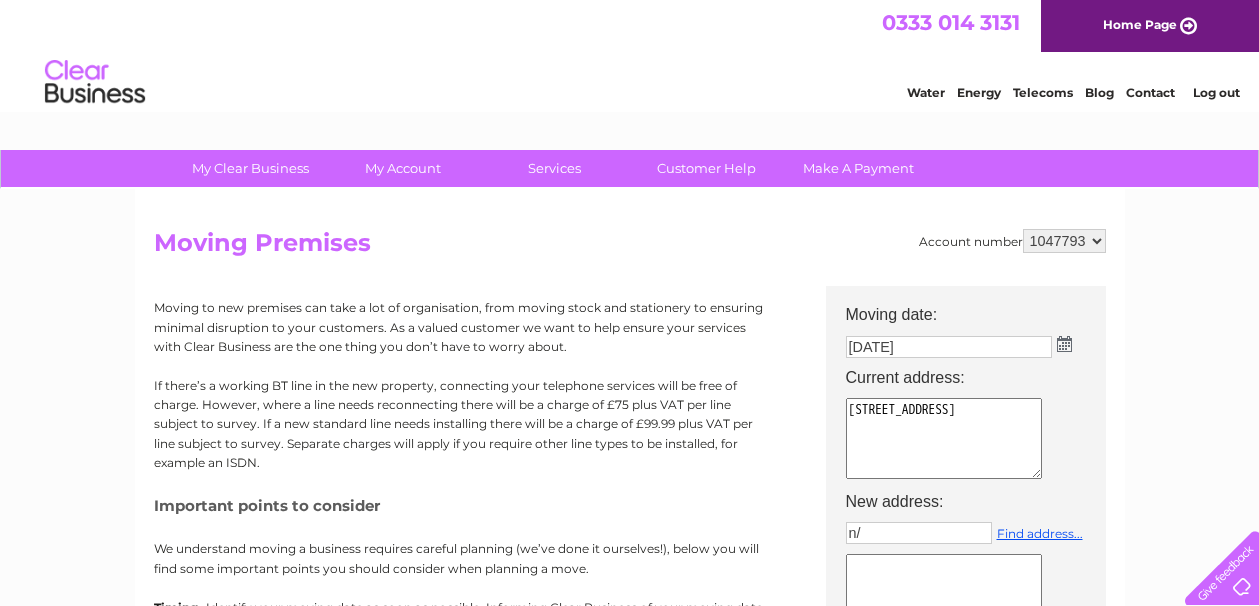 type on "n/a" 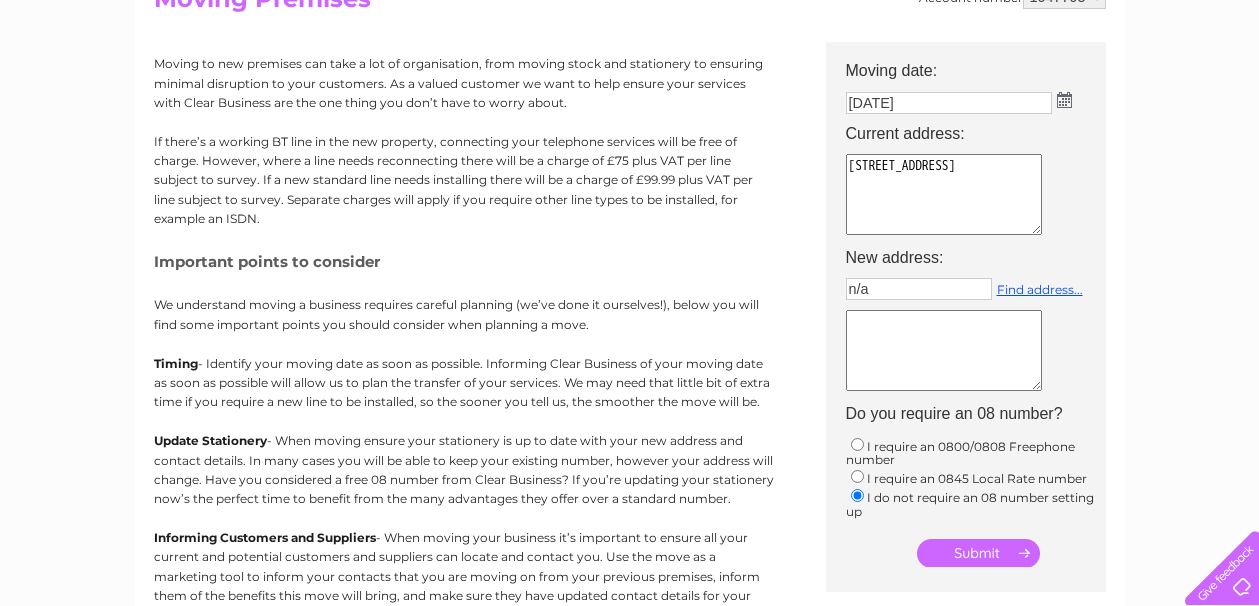 scroll, scrollTop: 246, scrollLeft: 0, axis: vertical 